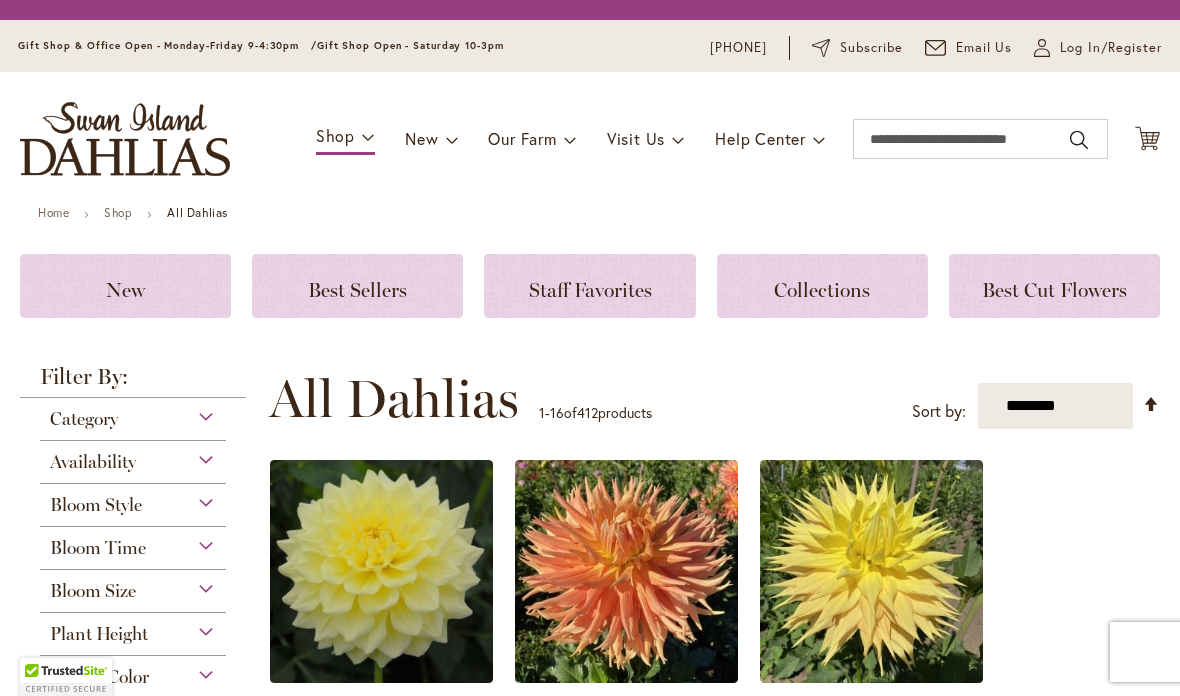 scroll, scrollTop: 0, scrollLeft: 0, axis: both 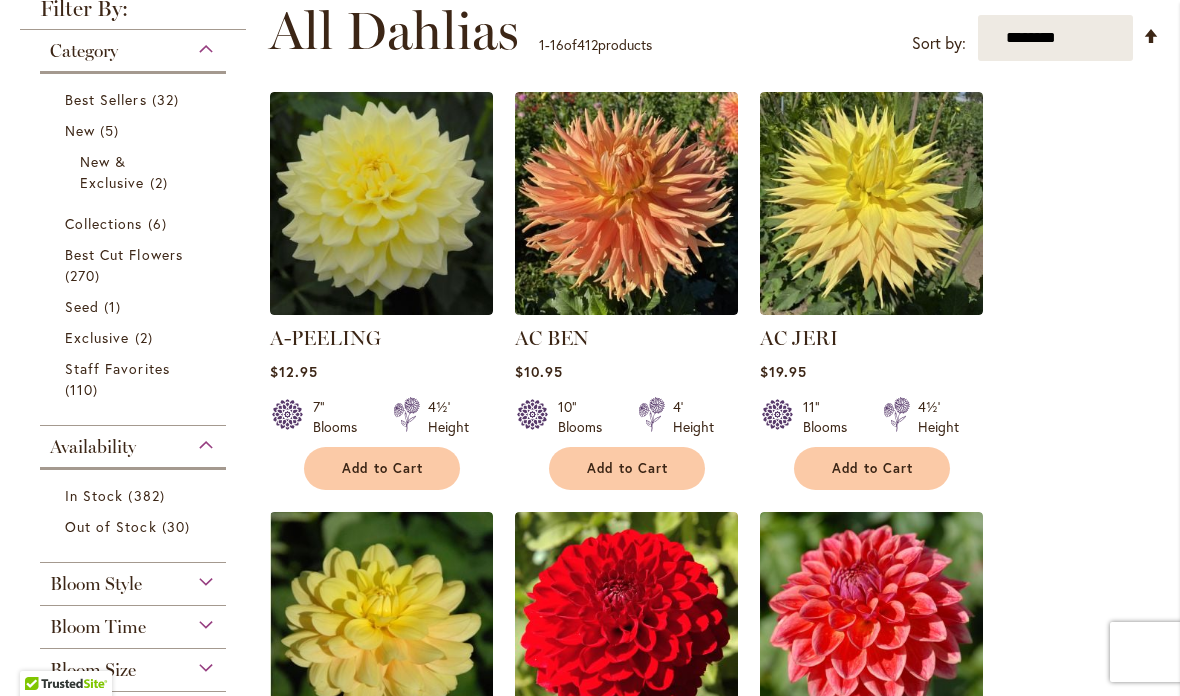 click on "Best Cut Flowers" at bounding box center (124, 254) 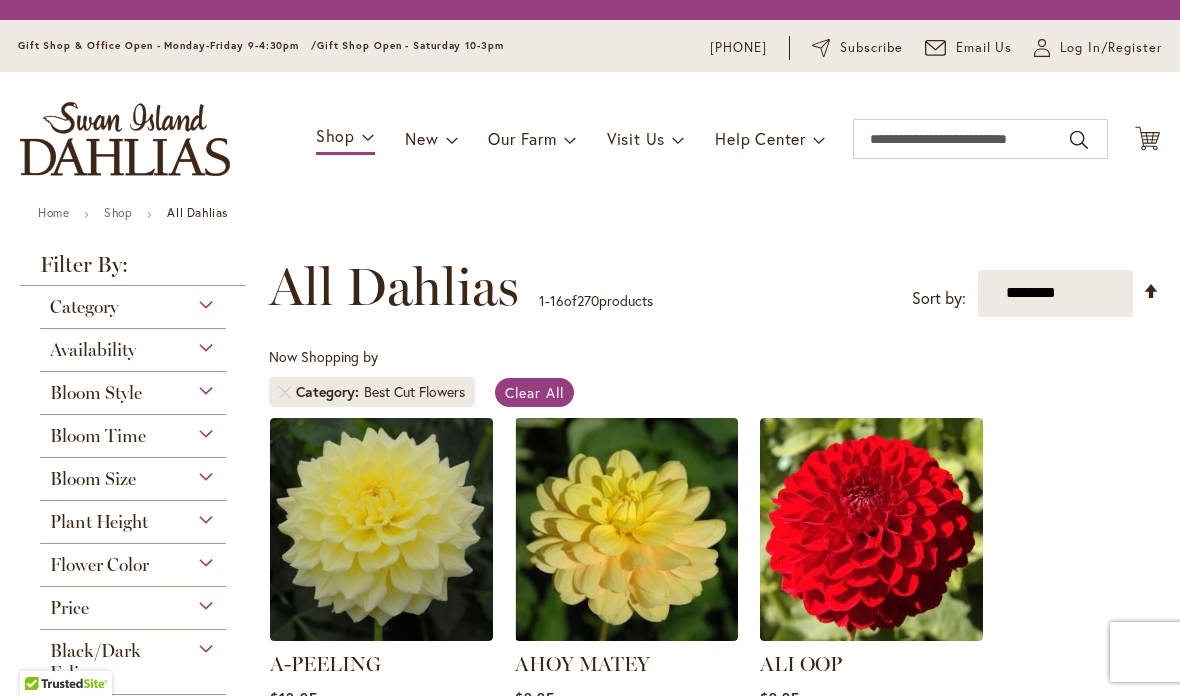 scroll, scrollTop: 0, scrollLeft: 0, axis: both 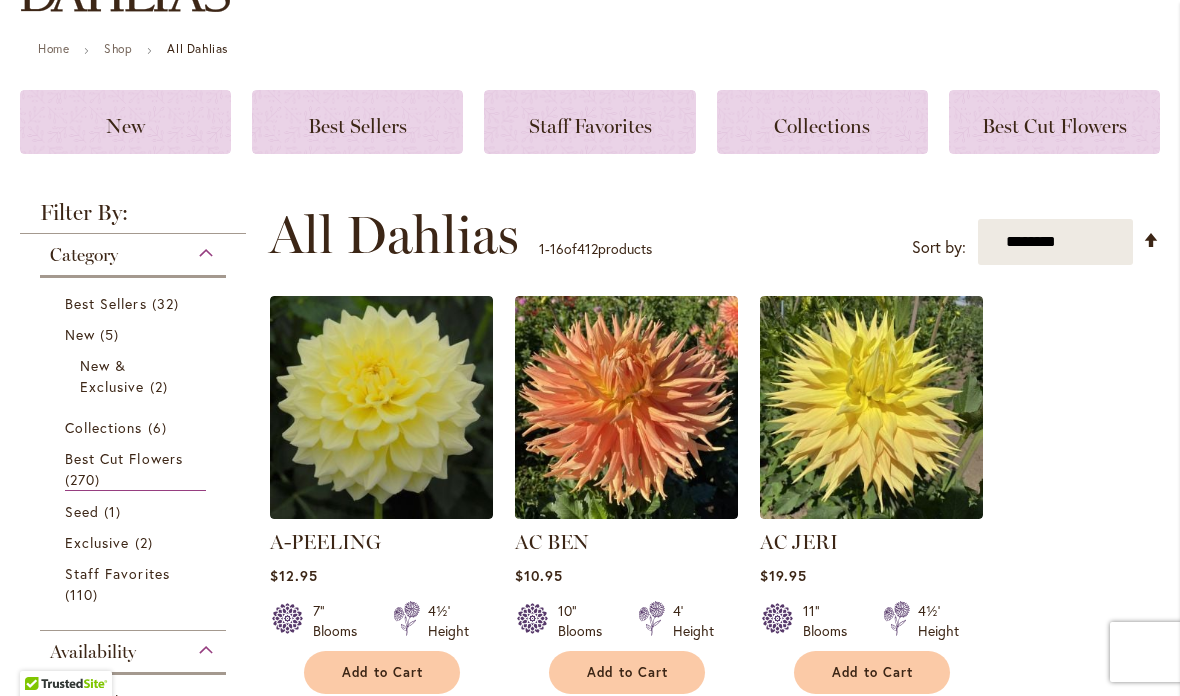 click on "Collections" at bounding box center [104, 427] 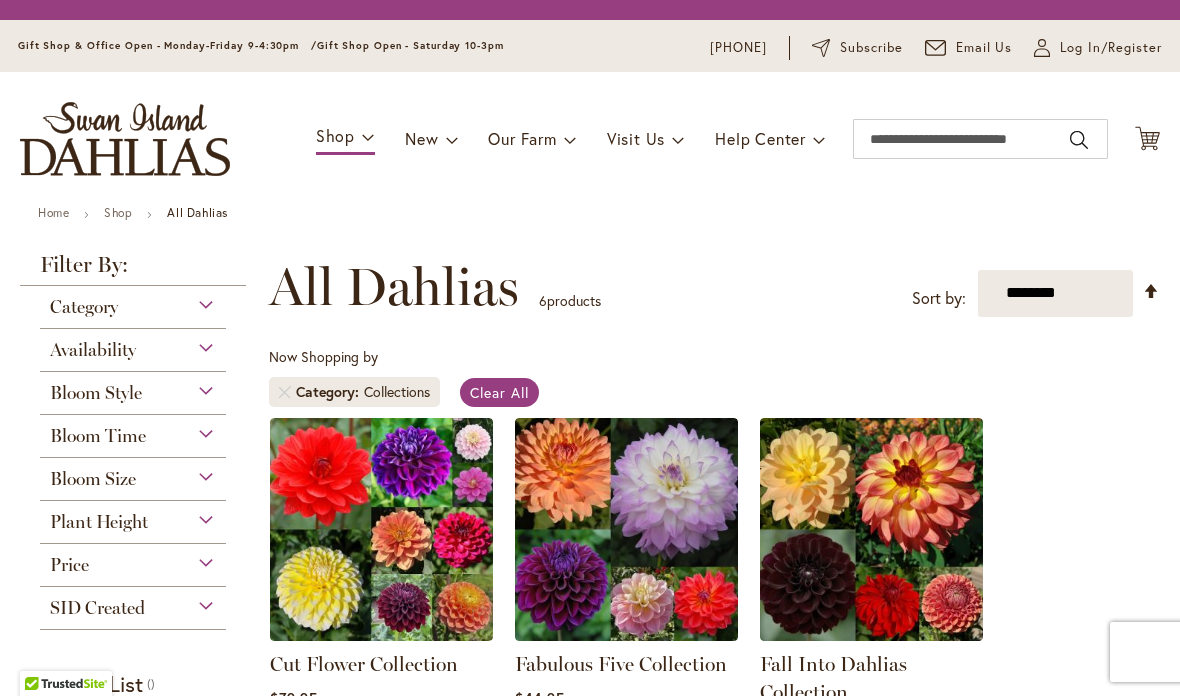 scroll, scrollTop: 0, scrollLeft: 0, axis: both 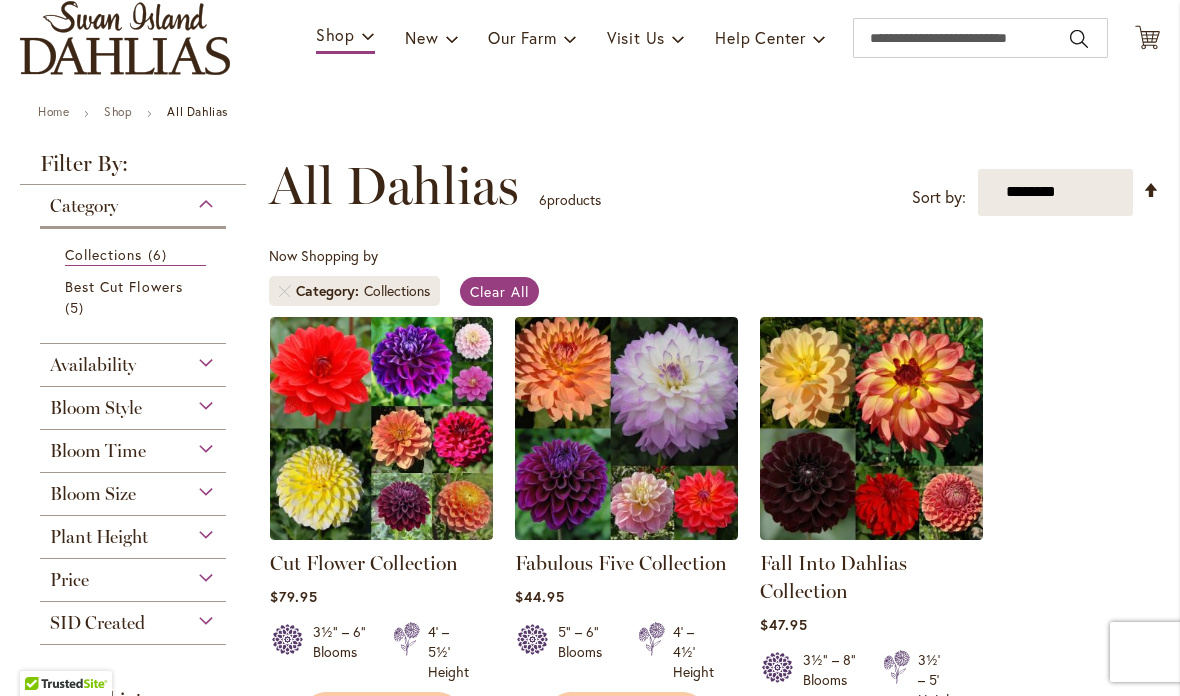 click on "5
items" at bounding box center [77, 307] 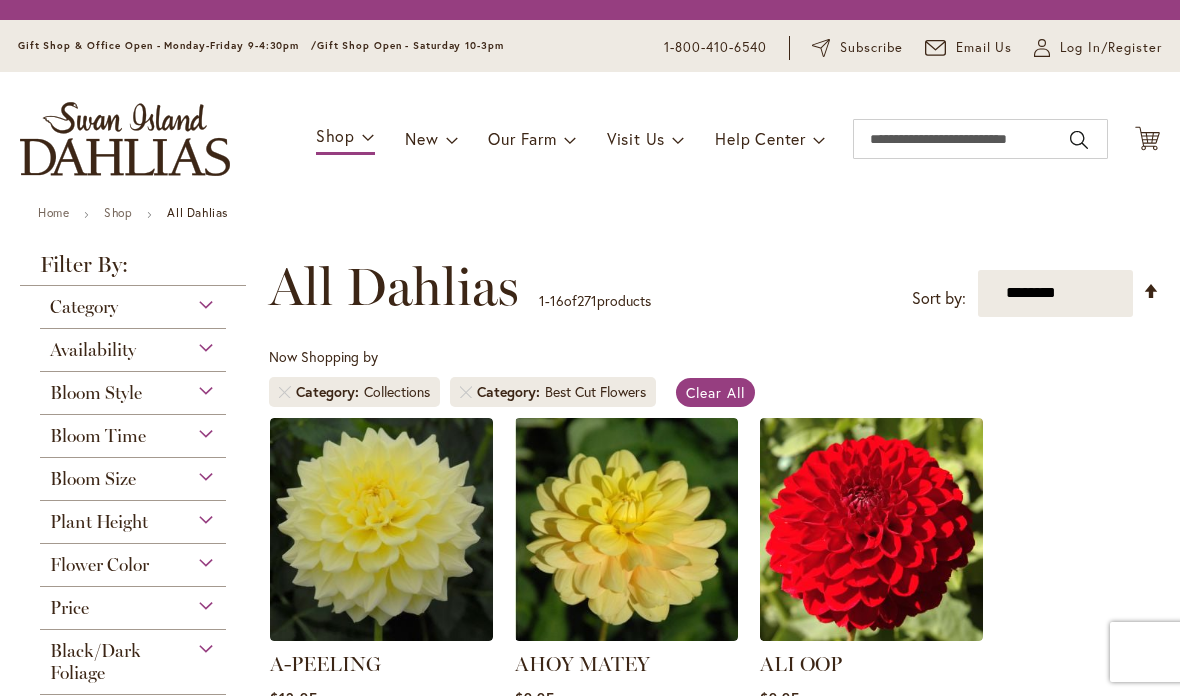 scroll, scrollTop: 0, scrollLeft: 0, axis: both 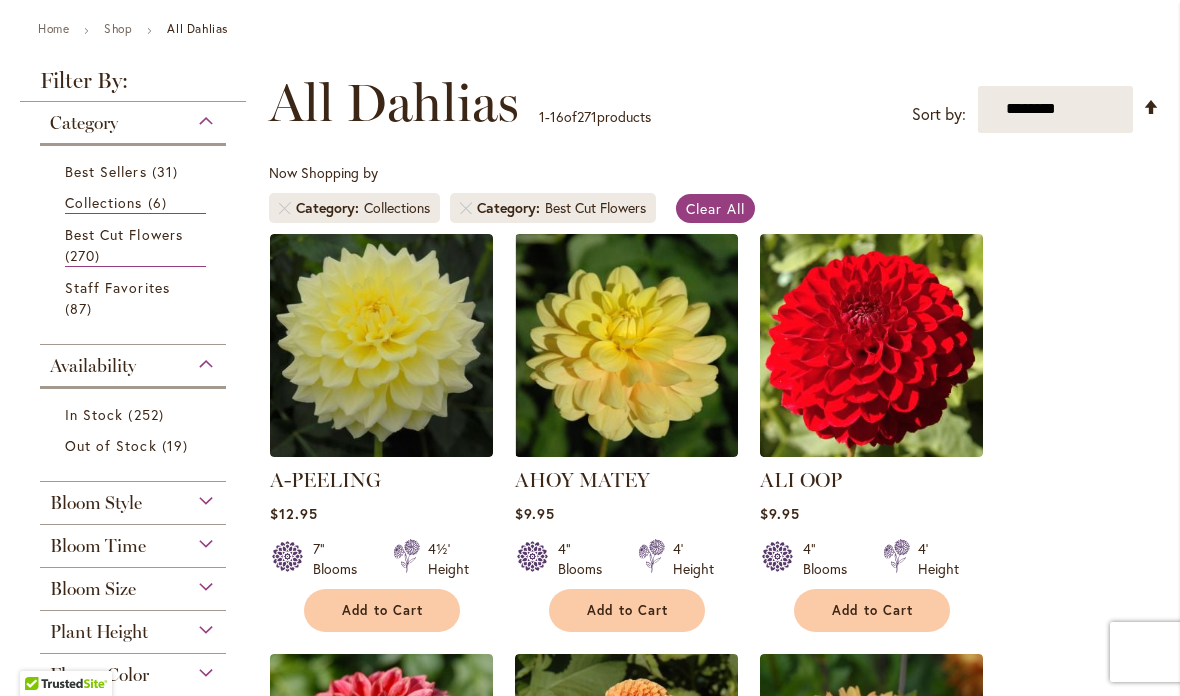click on "Best Sellers
31
items" at bounding box center (133, 171) 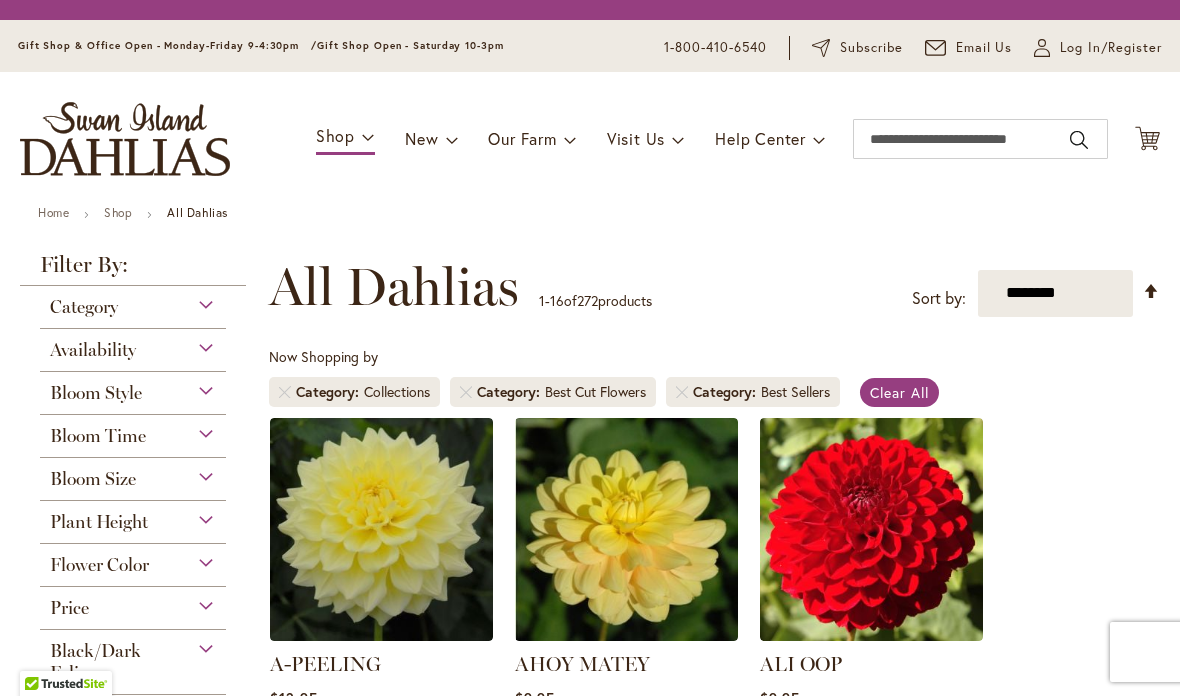 scroll, scrollTop: 0, scrollLeft: 0, axis: both 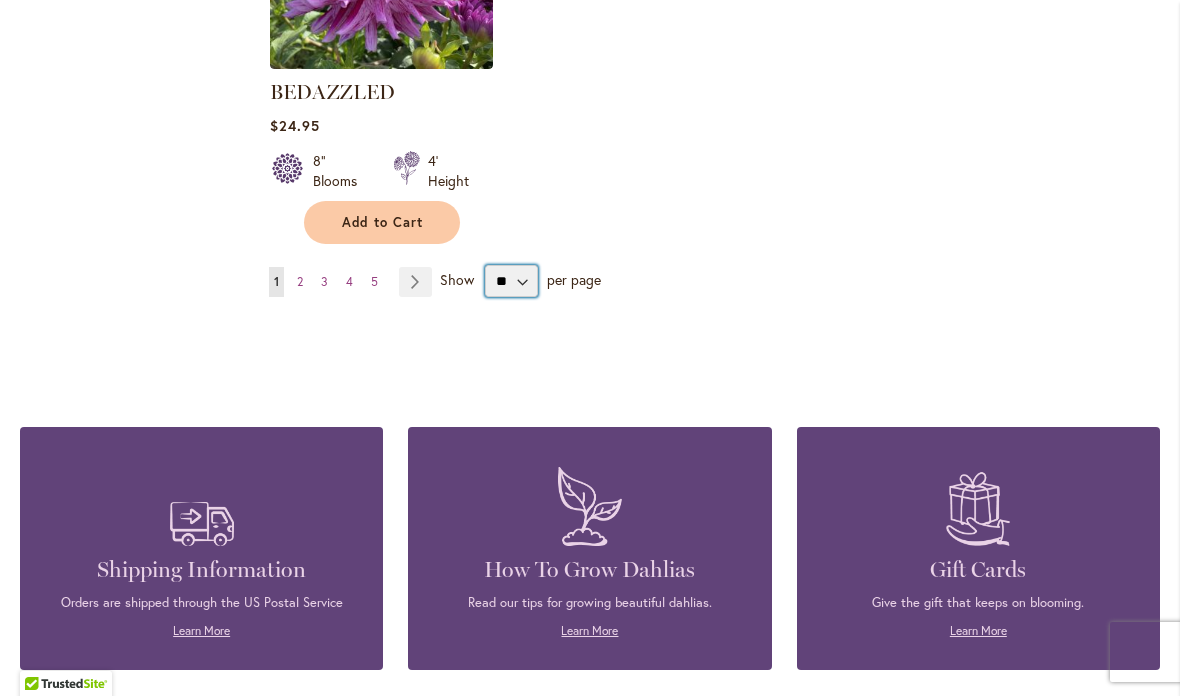 click on "**
**
**
**" at bounding box center [511, 281] 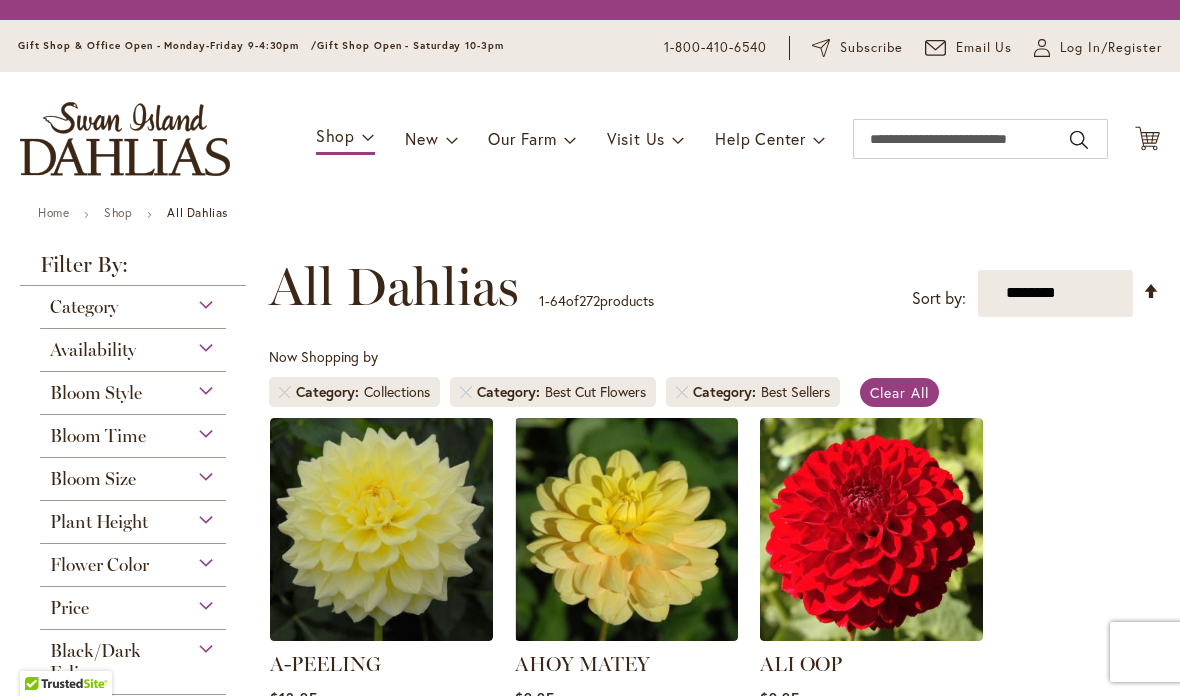 scroll, scrollTop: 0, scrollLeft: 0, axis: both 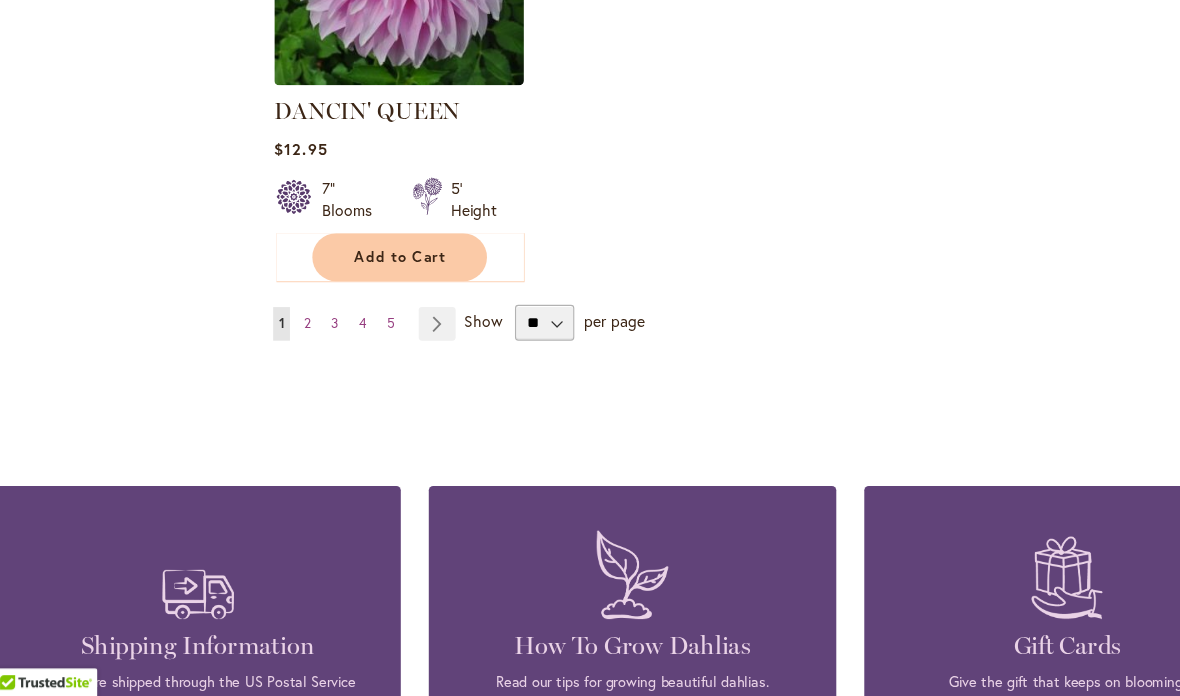 click on "2" at bounding box center (300, 362) 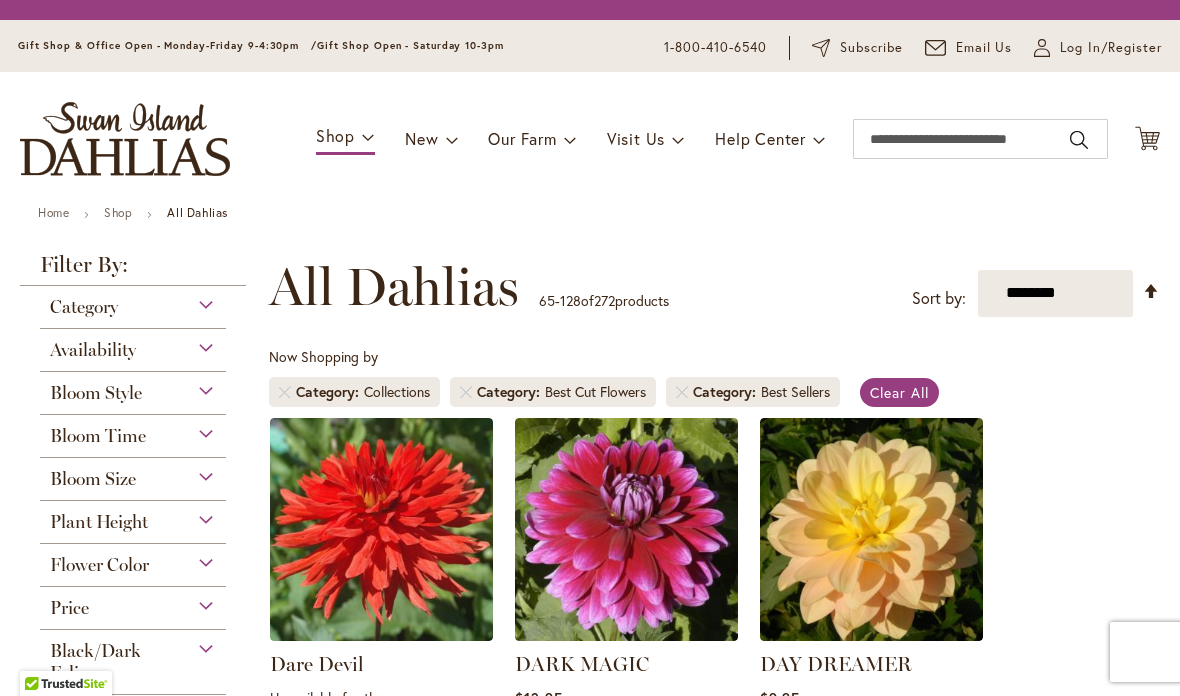 scroll, scrollTop: 0, scrollLeft: 0, axis: both 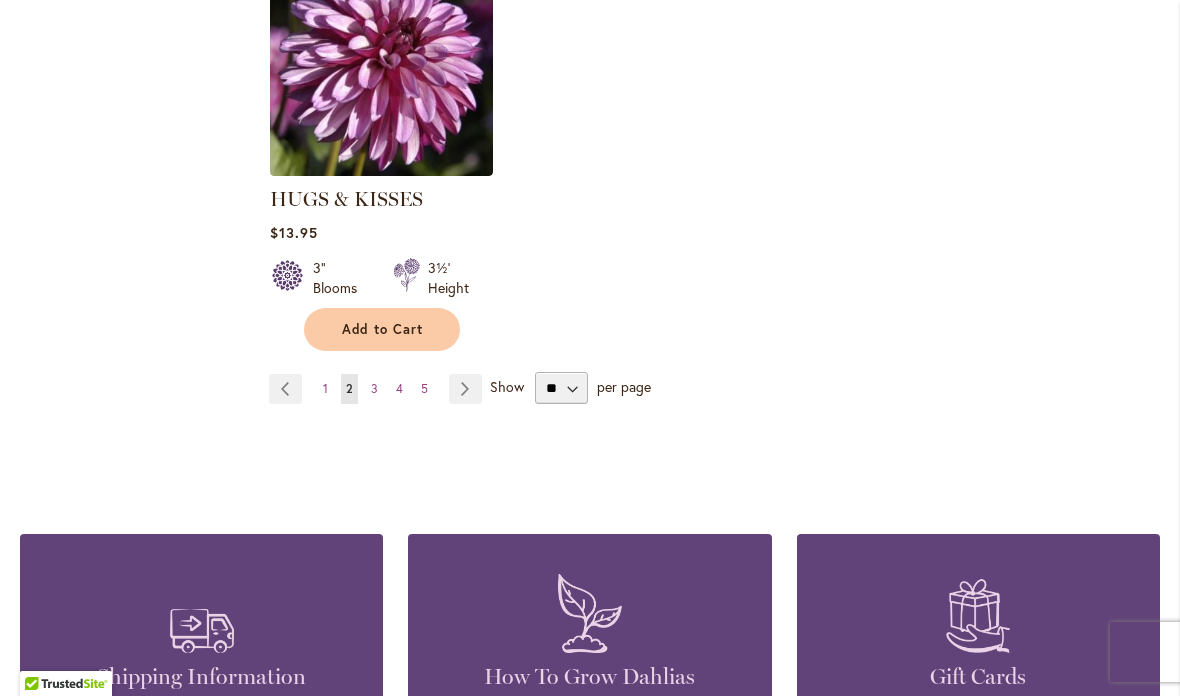click on "Page
3" at bounding box center [374, 389] 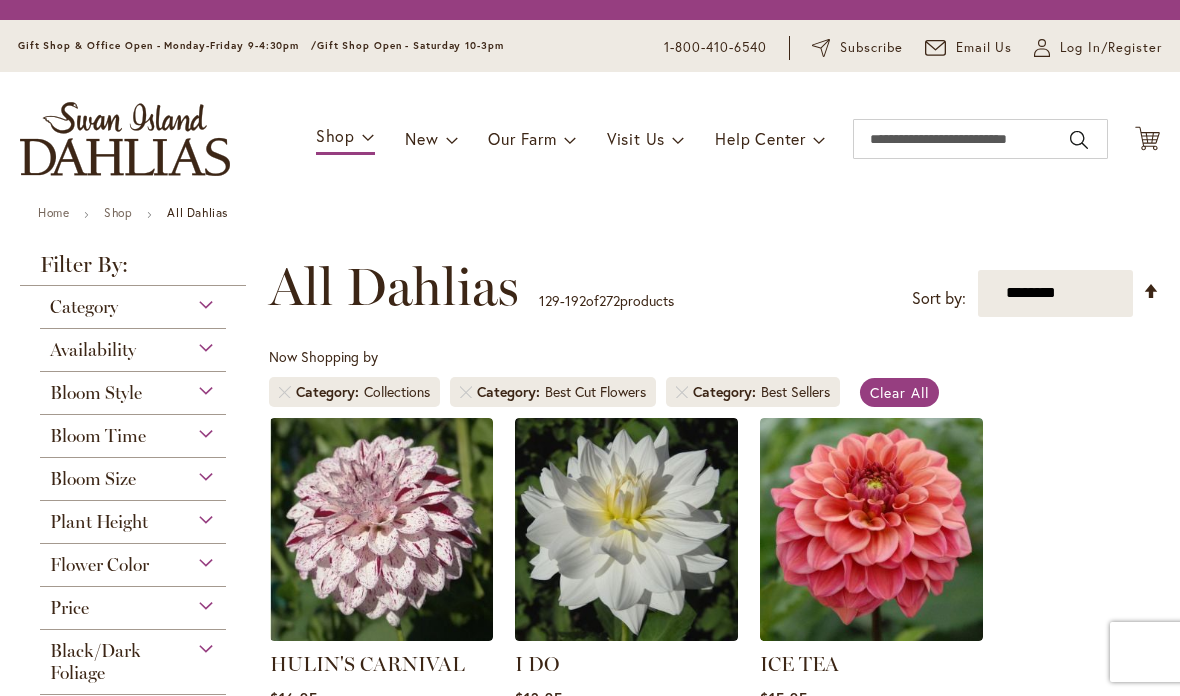 scroll, scrollTop: 0, scrollLeft: 0, axis: both 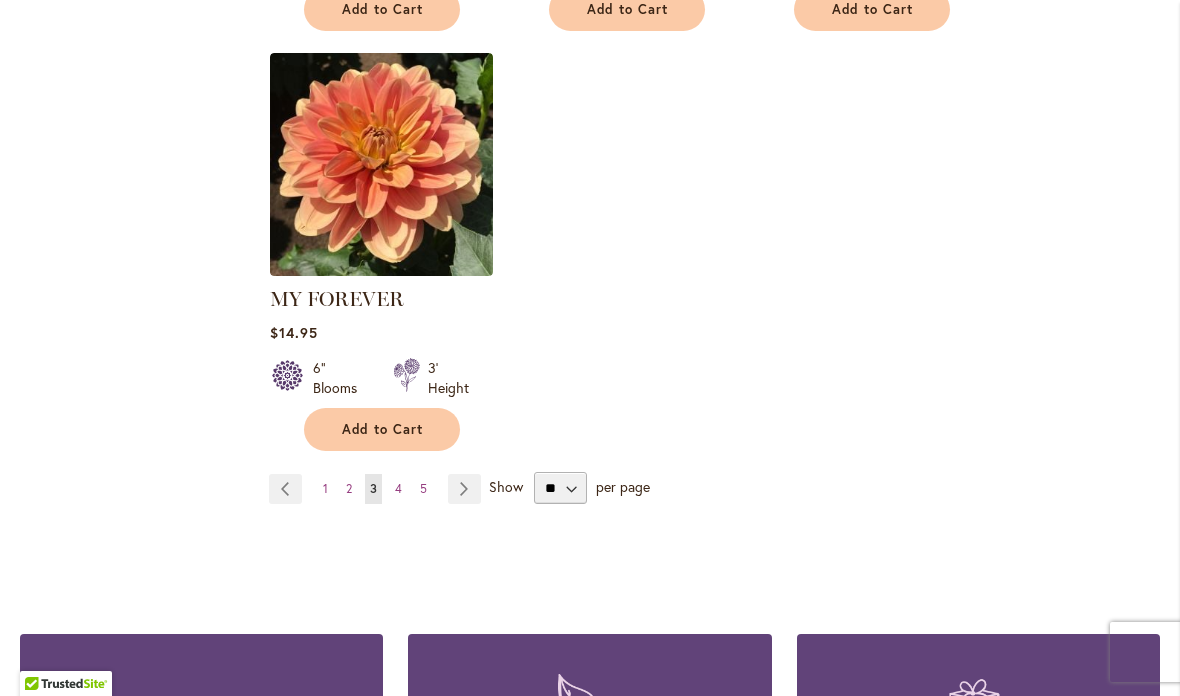 click on "5" at bounding box center (423, 488) 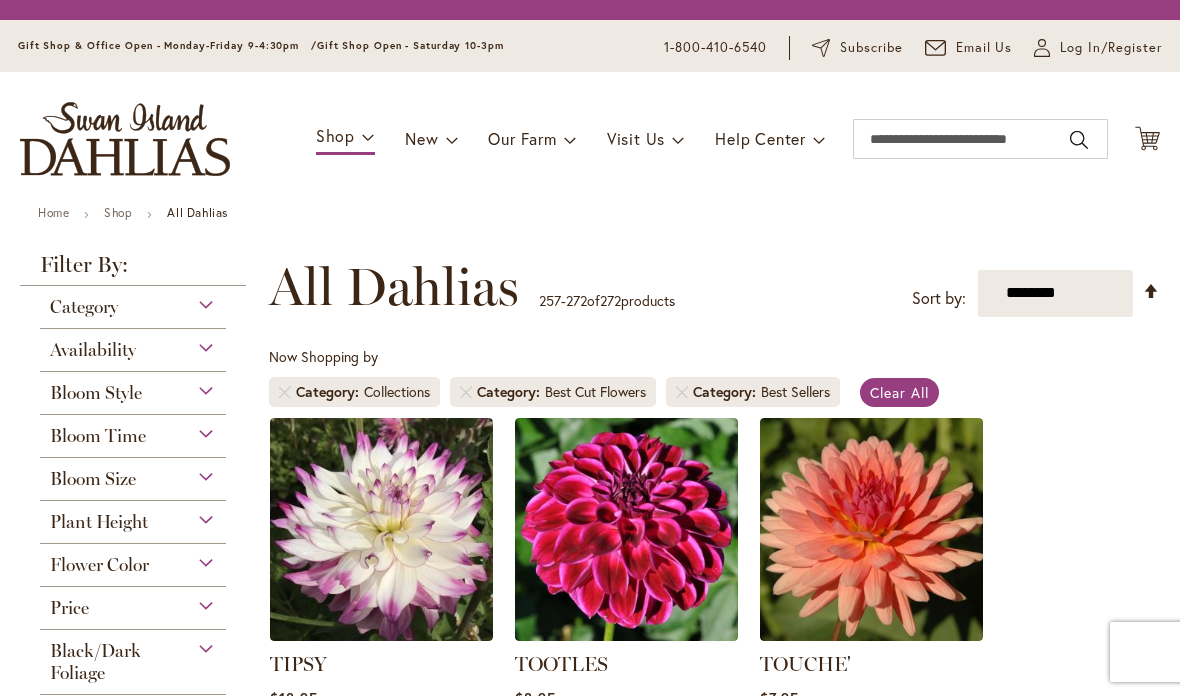 scroll, scrollTop: 0, scrollLeft: 0, axis: both 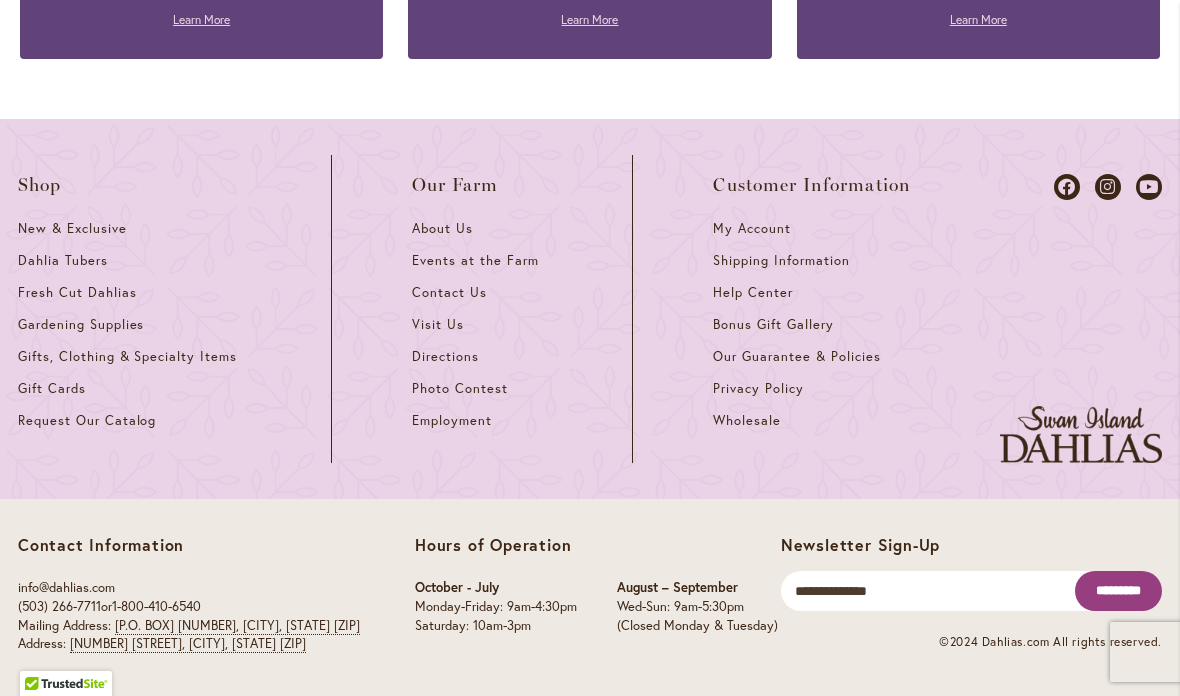 click on "Dahlia Tubers" at bounding box center (63, 260) 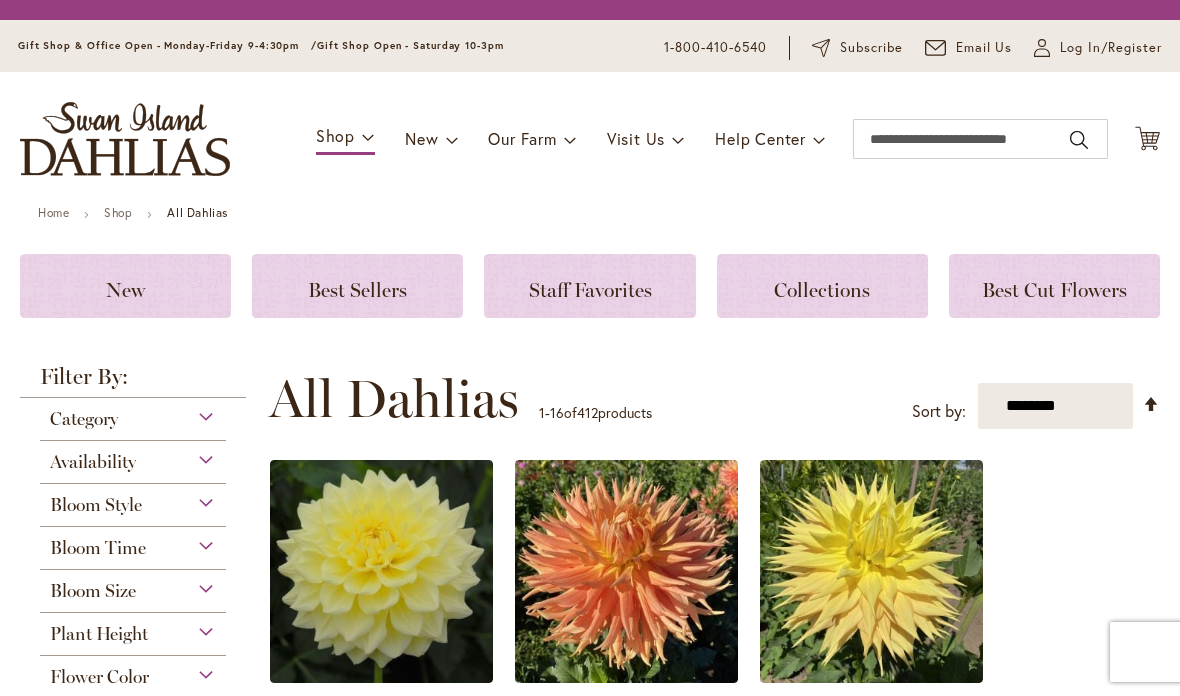 scroll, scrollTop: 0, scrollLeft: 0, axis: both 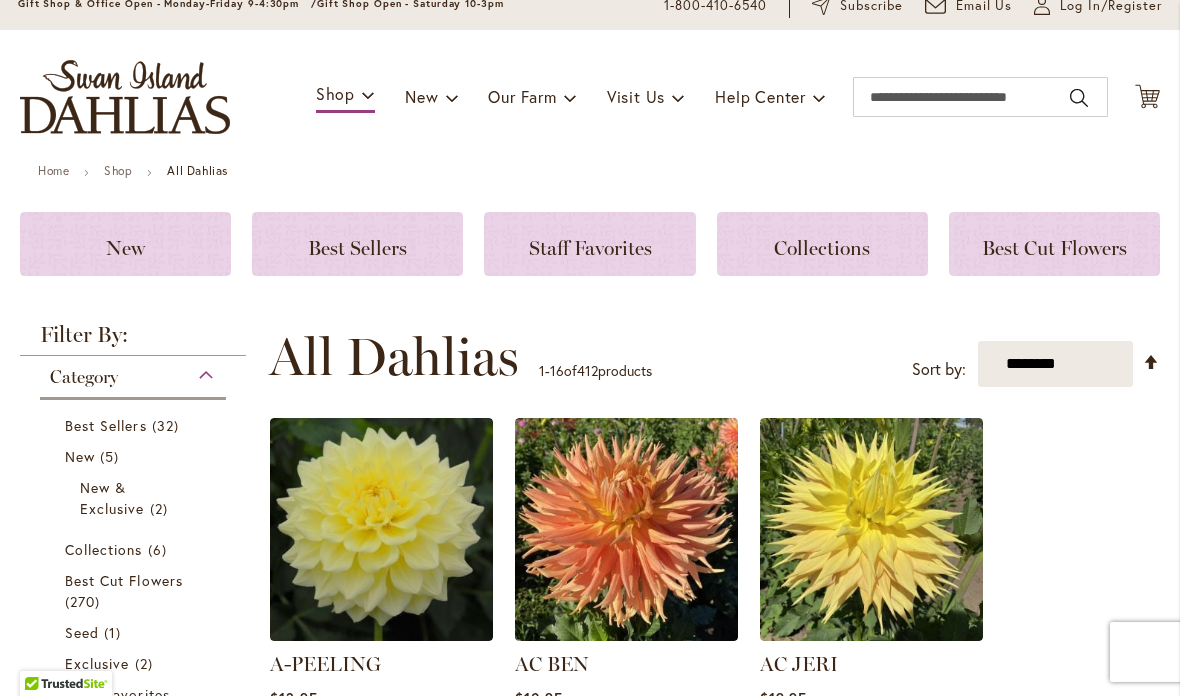 click on "New" 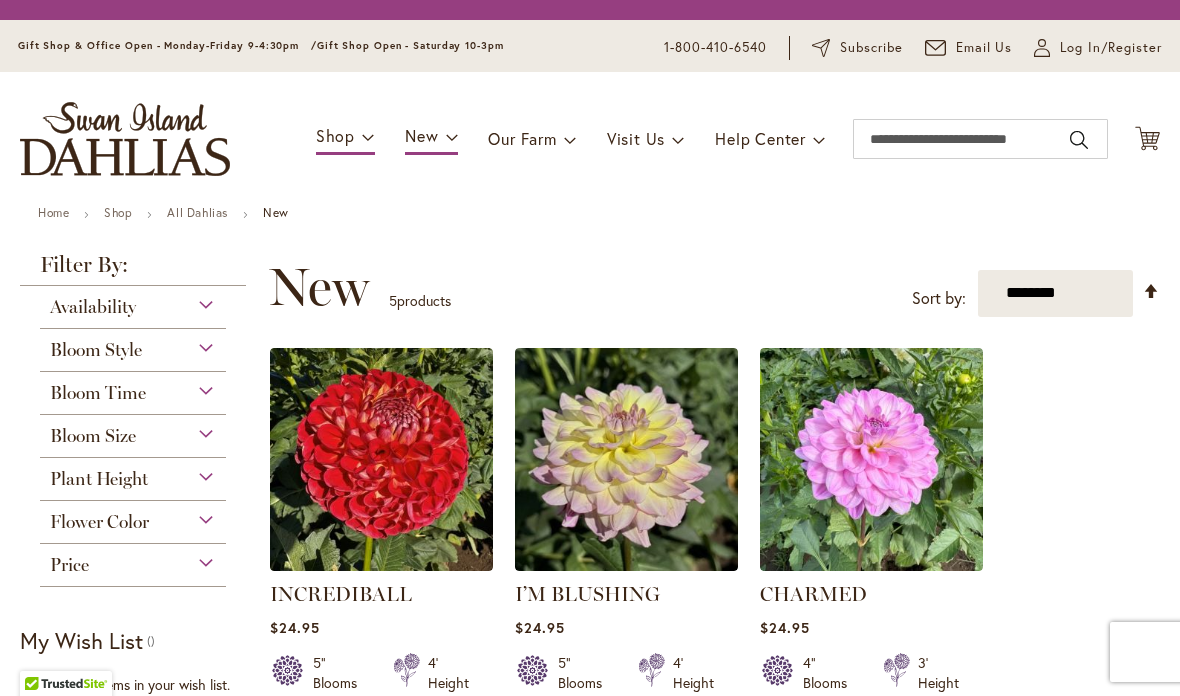 scroll, scrollTop: 0, scrollLeft: 0, axis: both 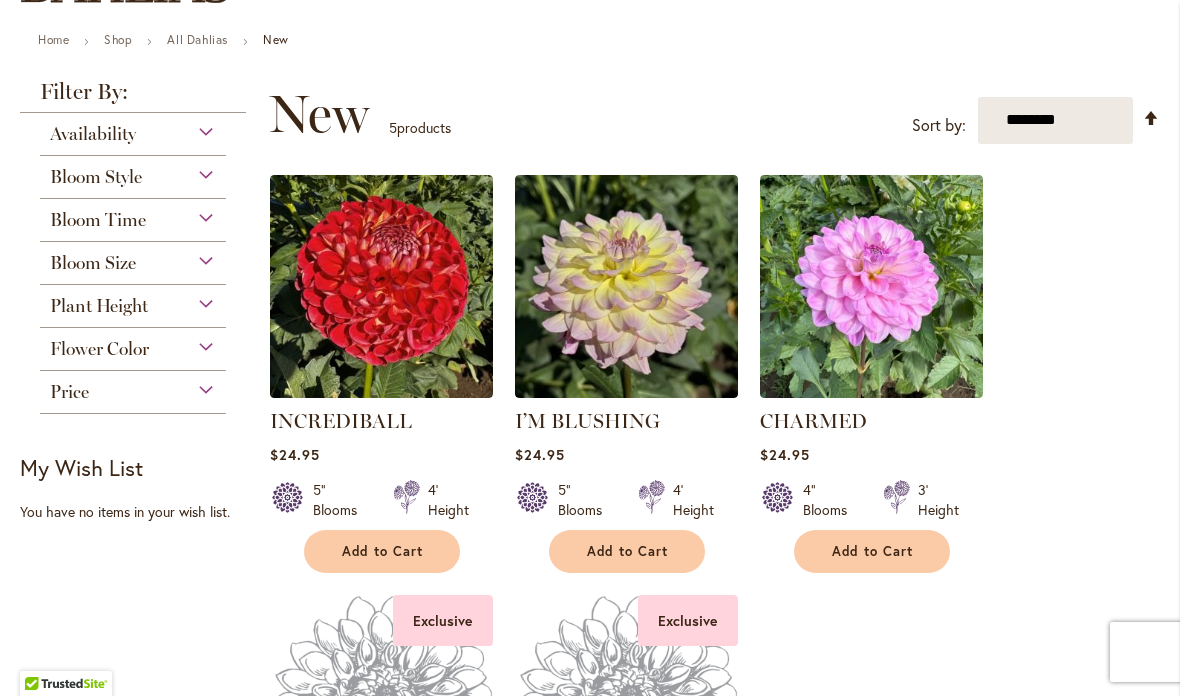 click on "Bloom Time" at bounding box center (98, 220) 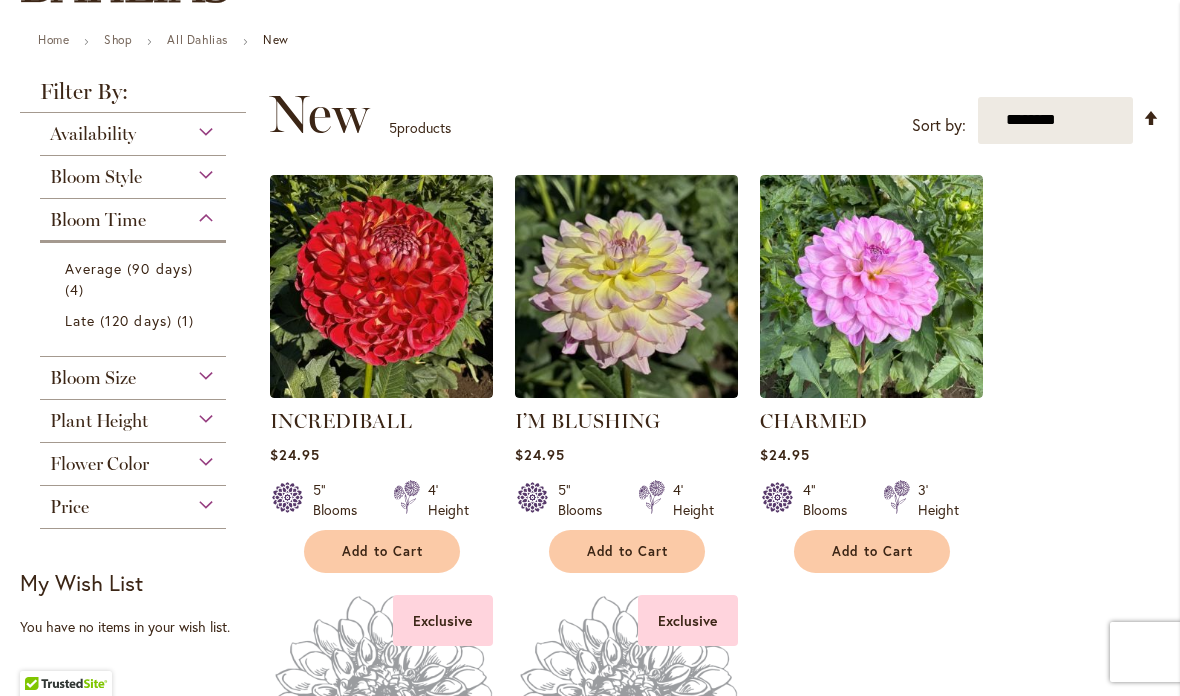 click on "Late (120 days)" at bounding box center (118, 320) 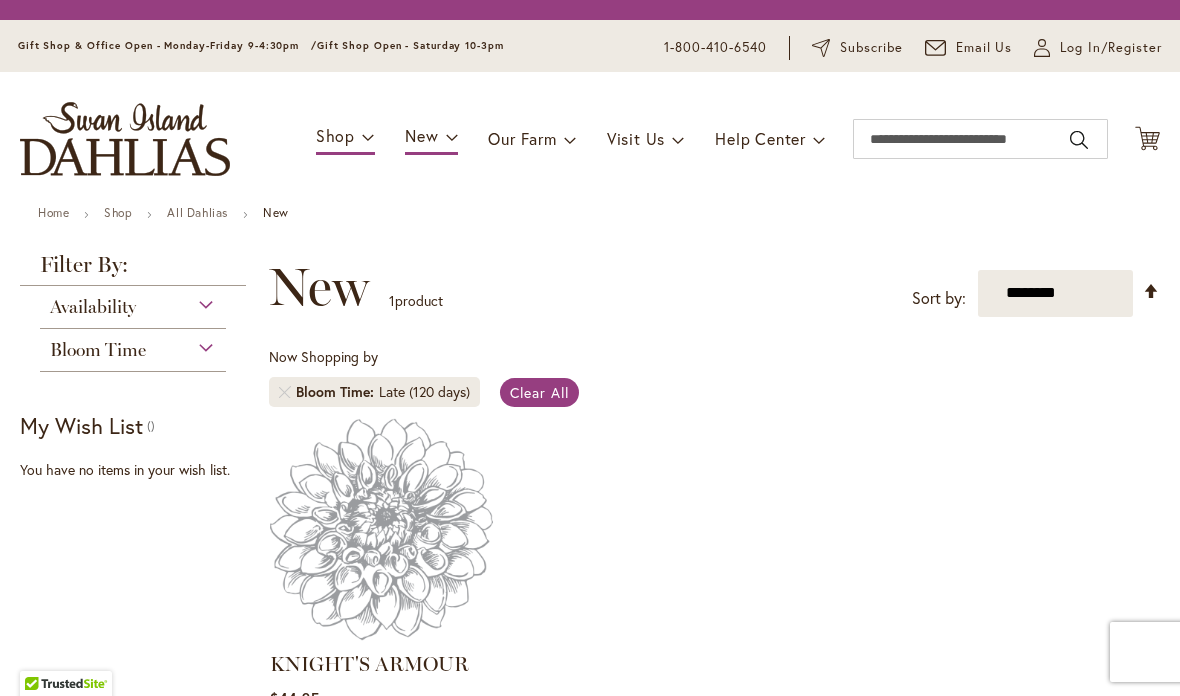 scroll, scrollTop: 0, scrollLeft: 0, axis: both 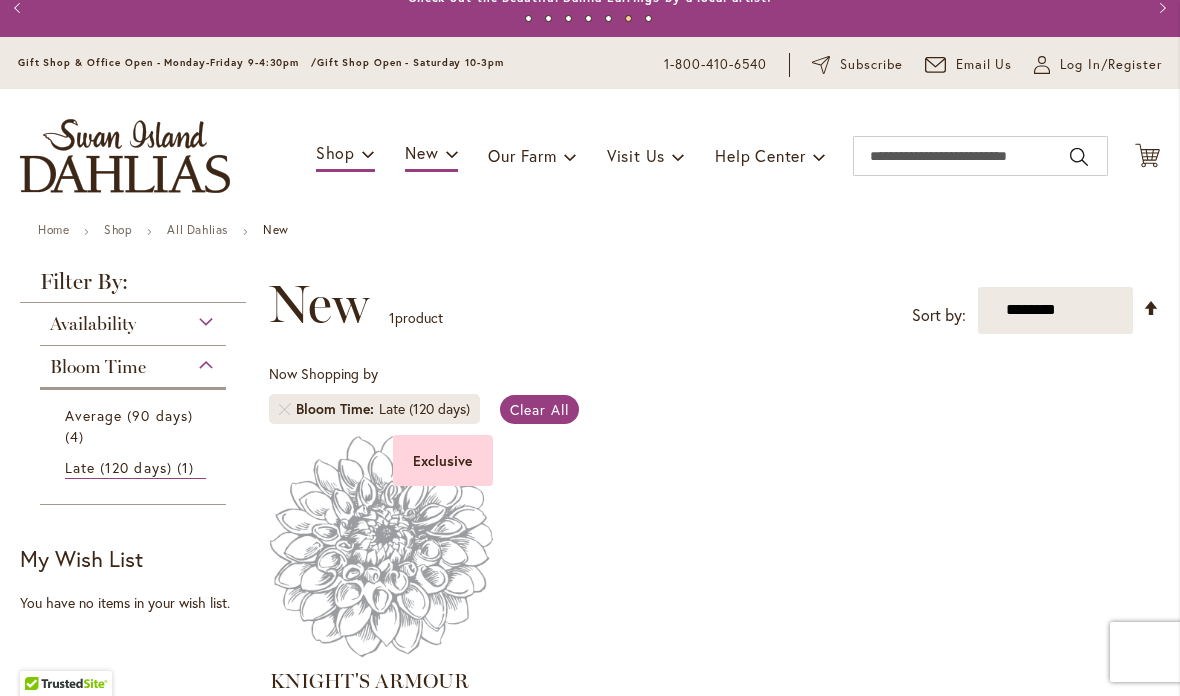 click on "Average (90 days)" at bounding box center [129, 415] 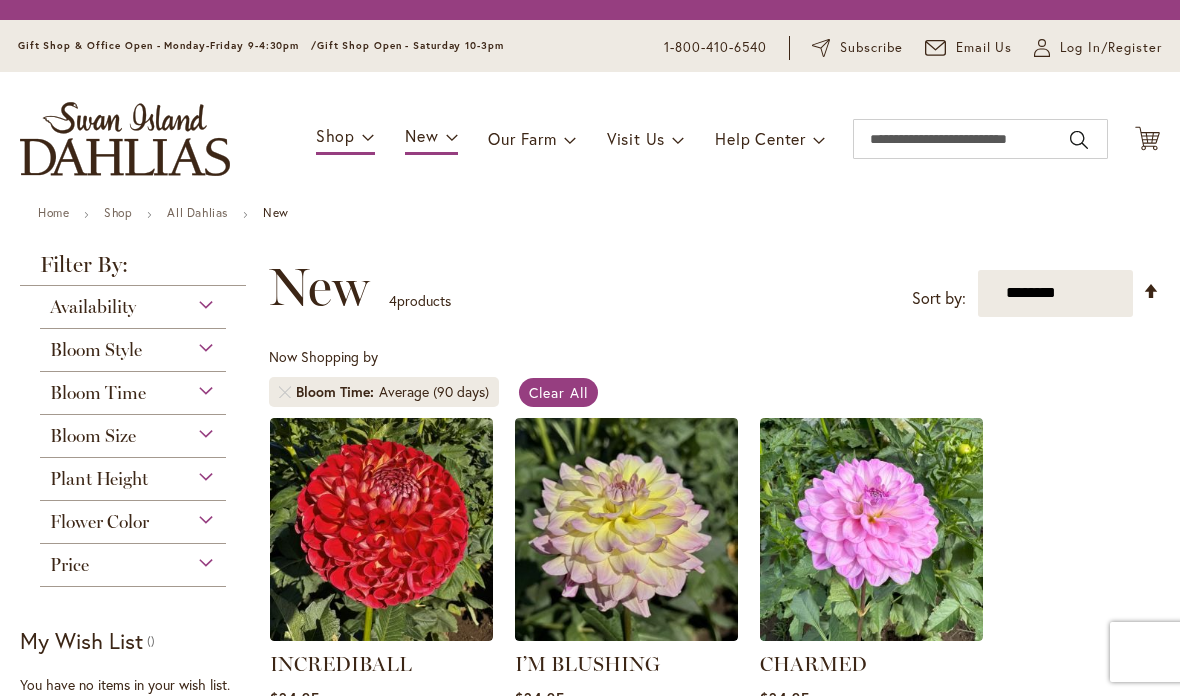 scroll, scrollTop: 0, scrollLeft: 0, axis: both 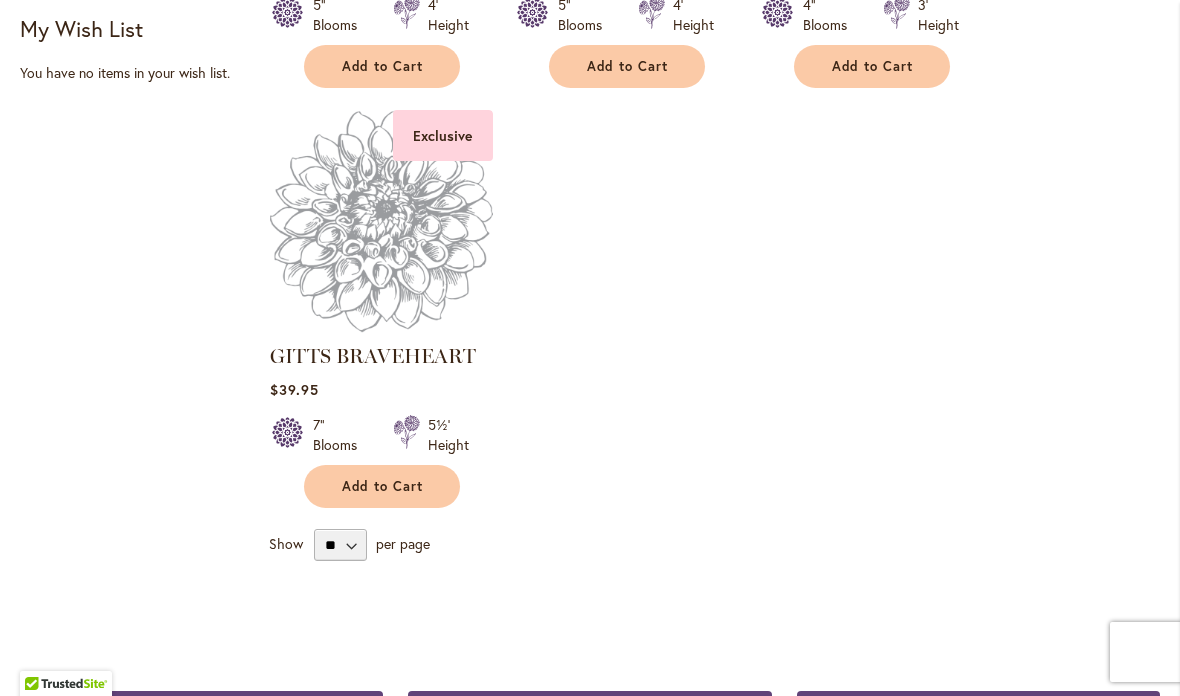 click on "GITTS BRAVEHEART" at bounding box center [373, 356] 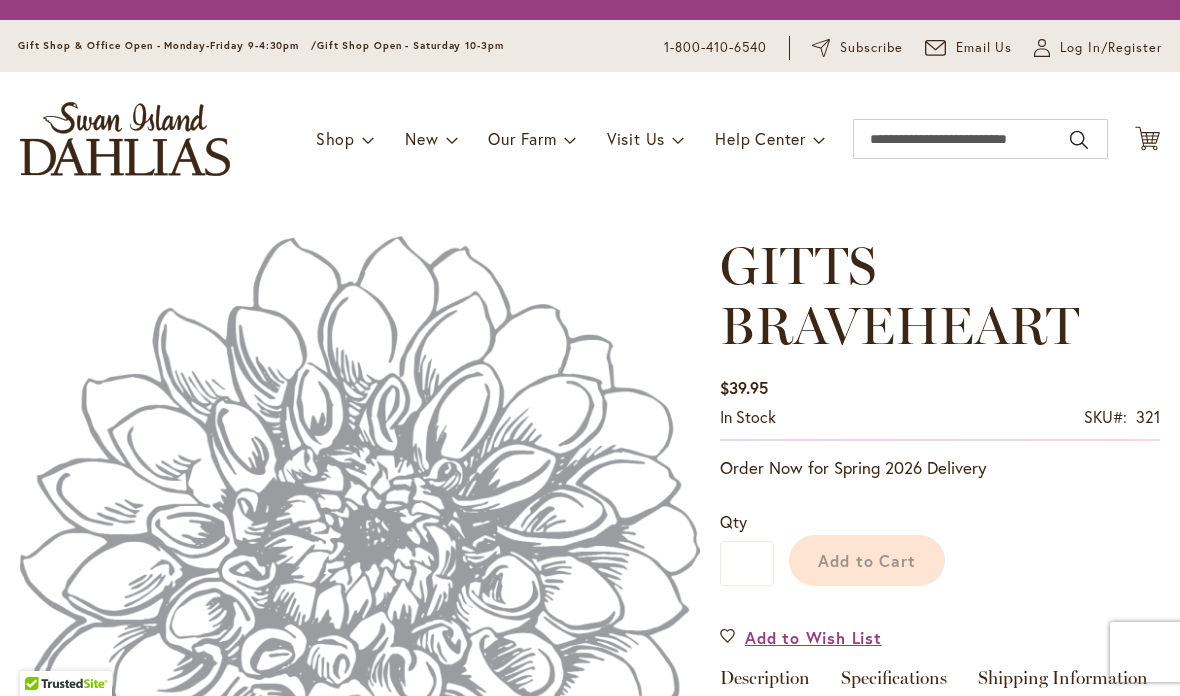 scroll, scrollTop: 0, scrollLeft: 0, axis: both 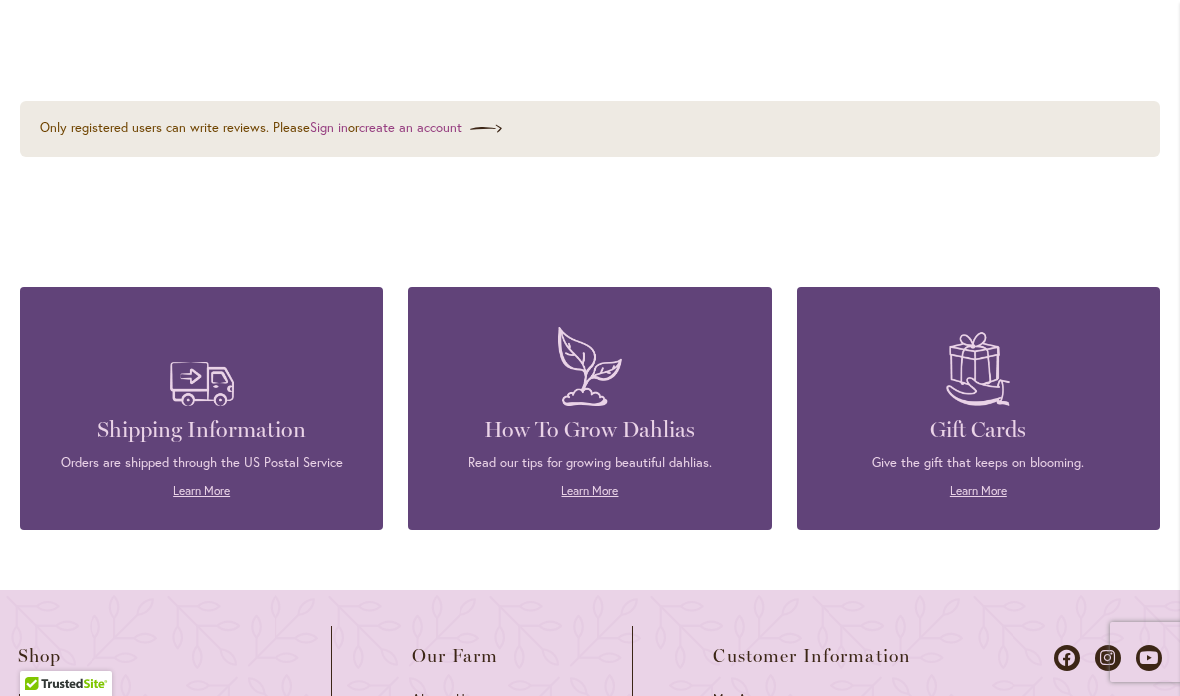 click at bounding box center (202, 366) 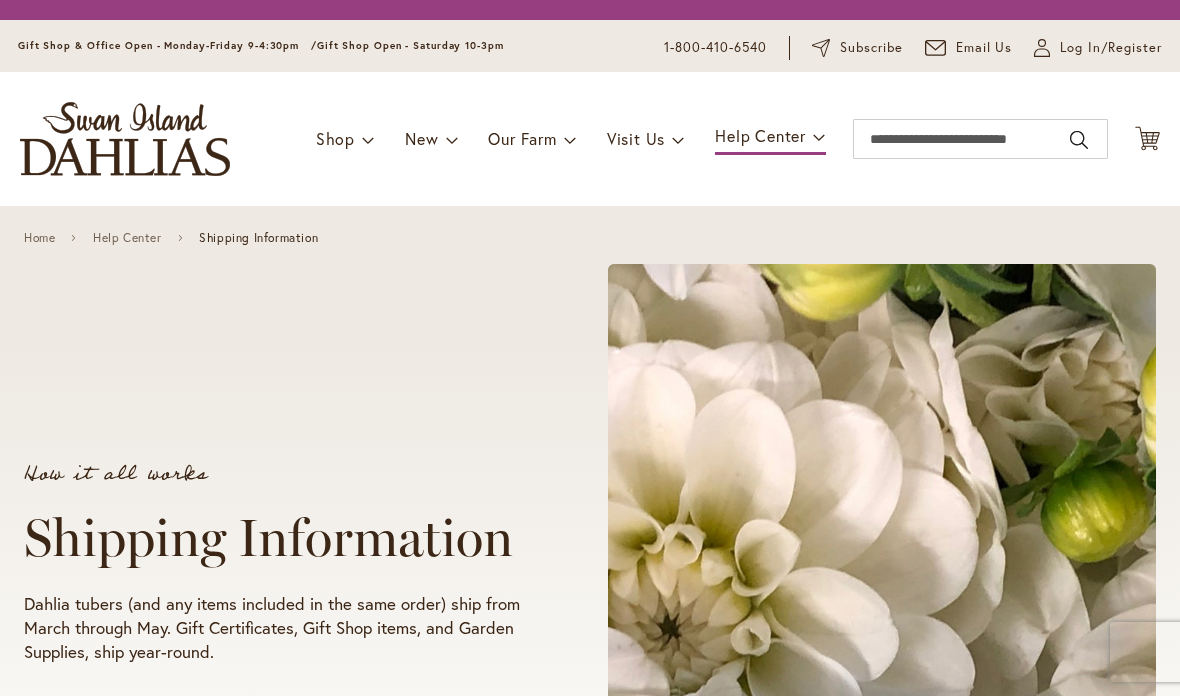 scroll, scrollTop: 0, scrollLeft: 0, axis: both 